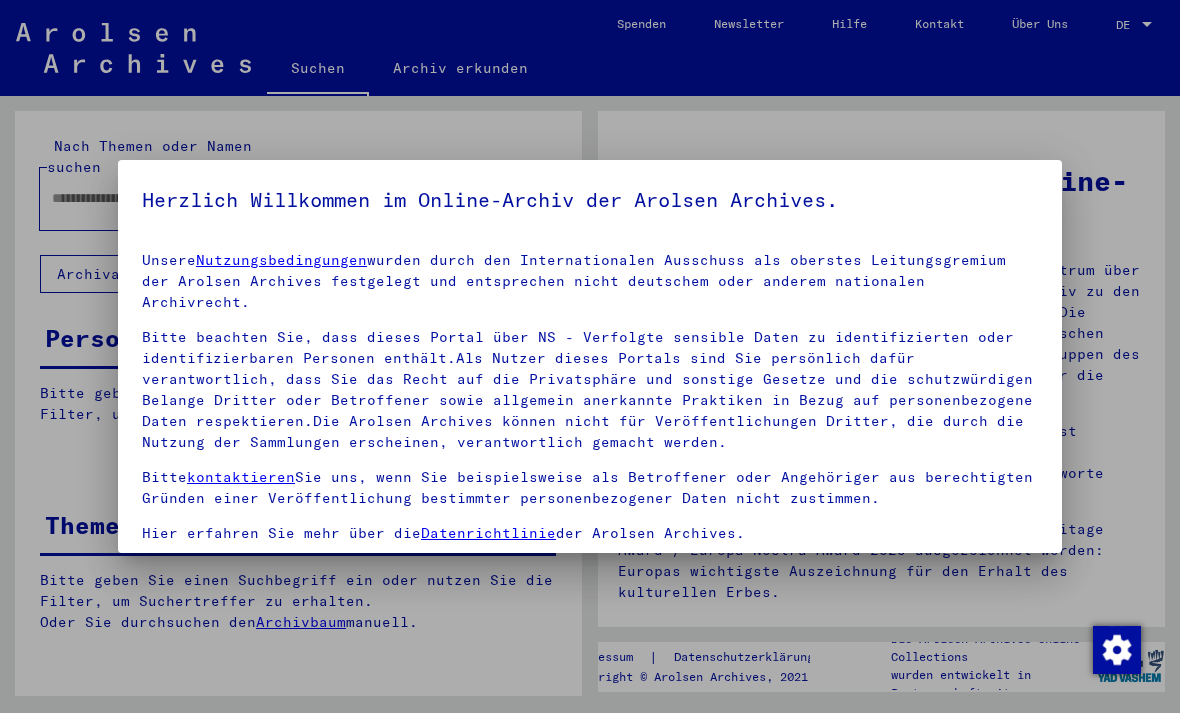 scroll, scrollTop: 0, scrollLeft: 0, axis: both 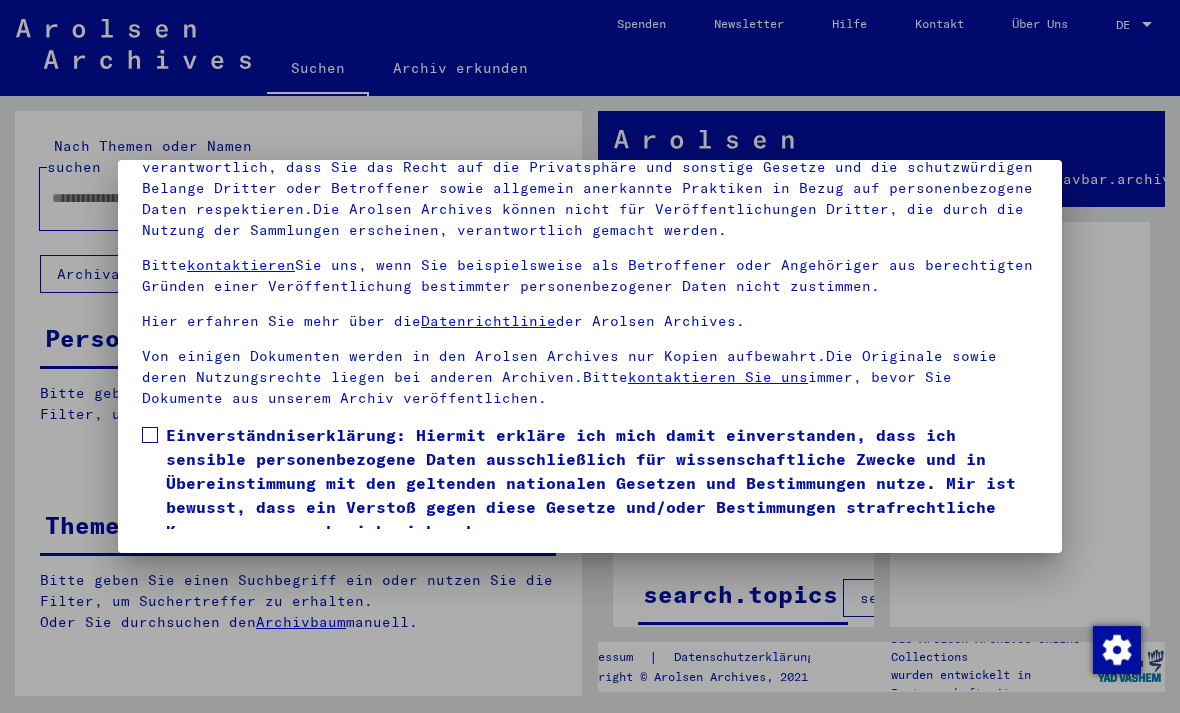 click at bounding box center [150, 435] 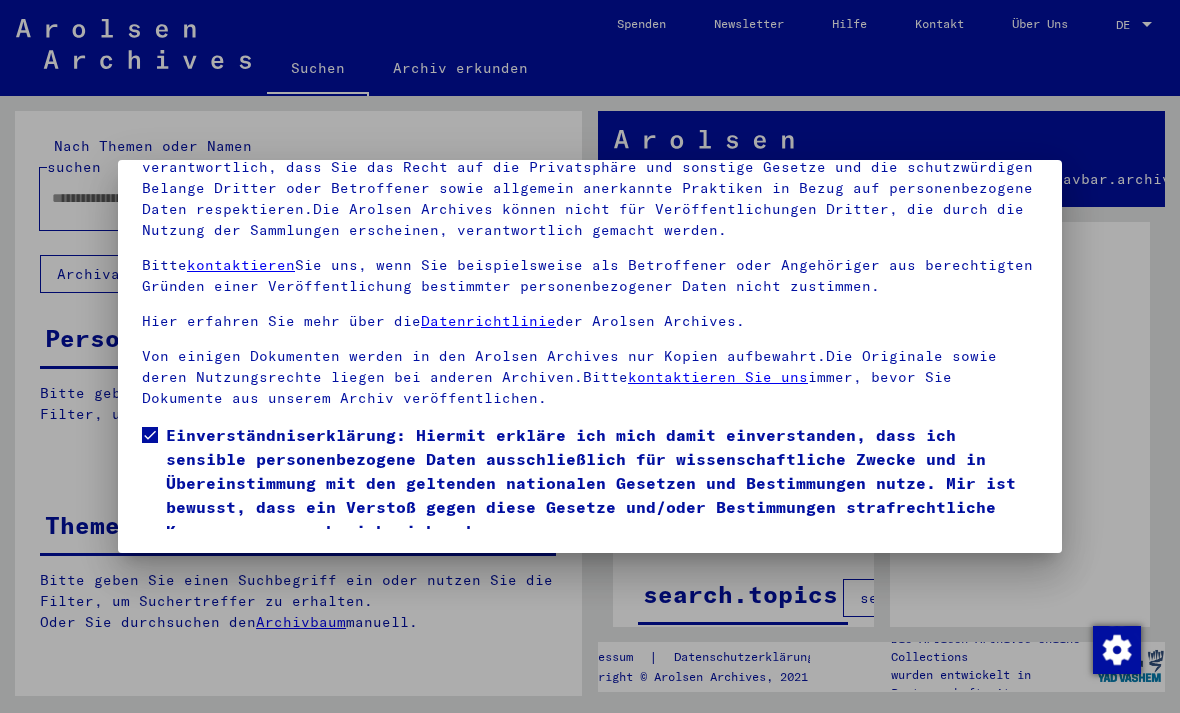 click on "Ich stimme zu" at bounding box center [217, 572] 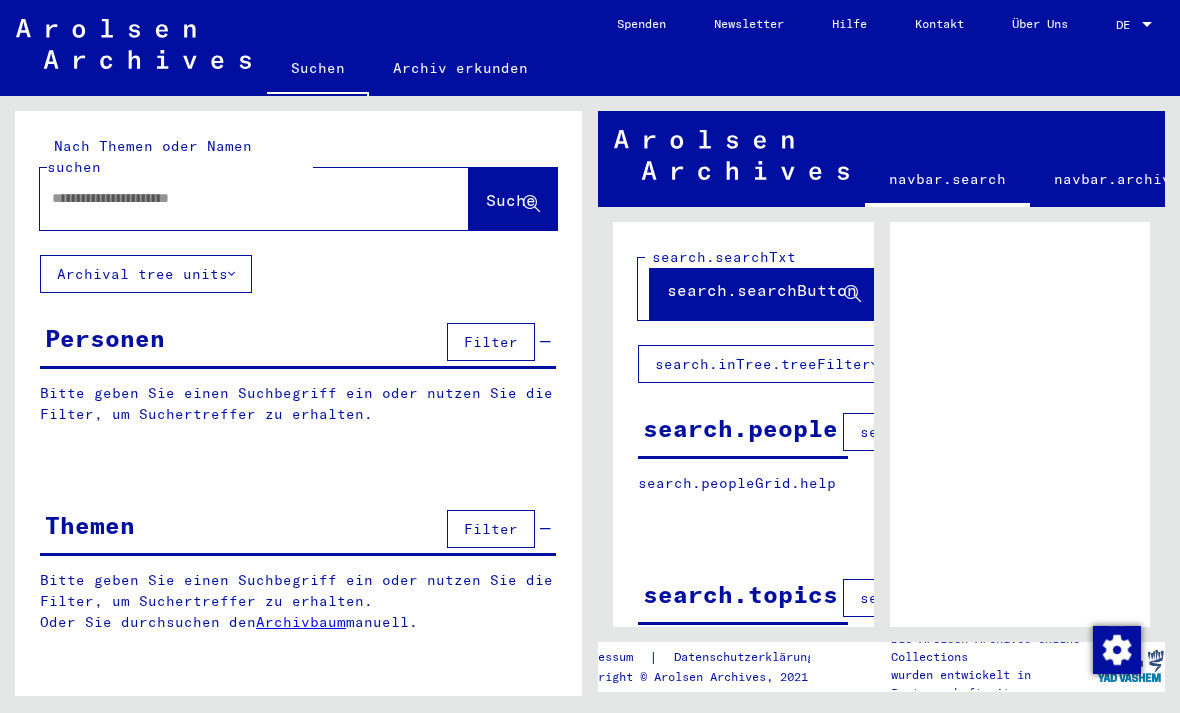 click at bounding box center (236, 198) 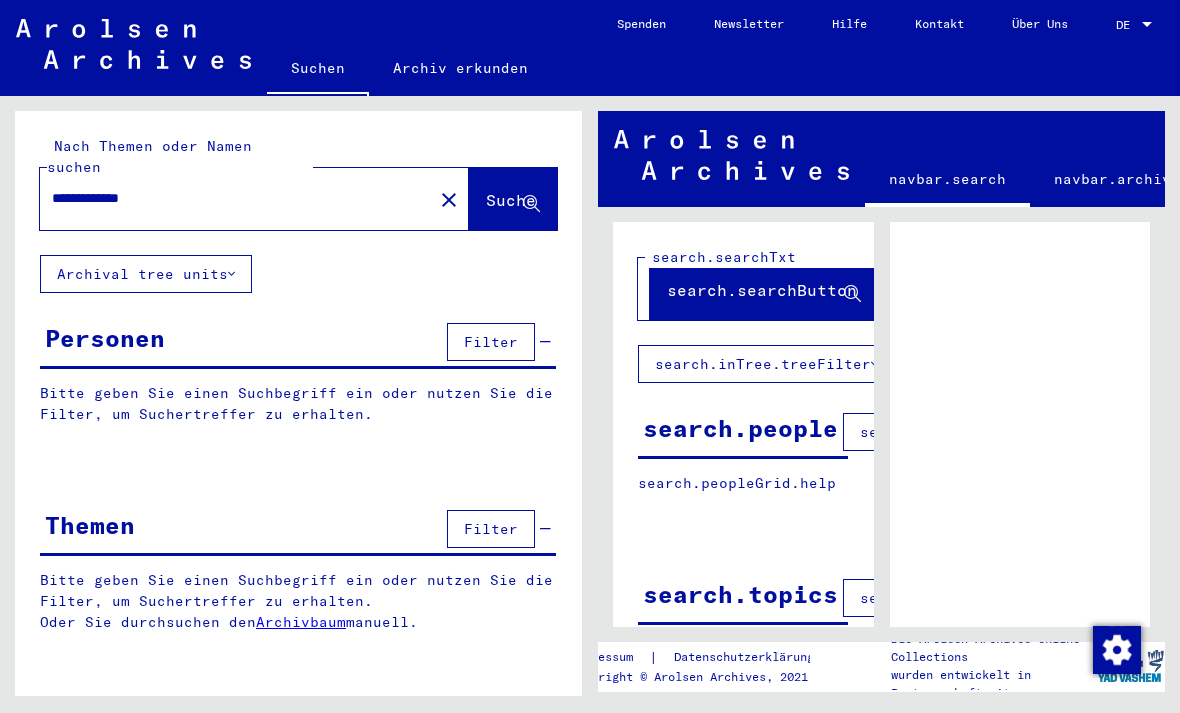 type on "**********" 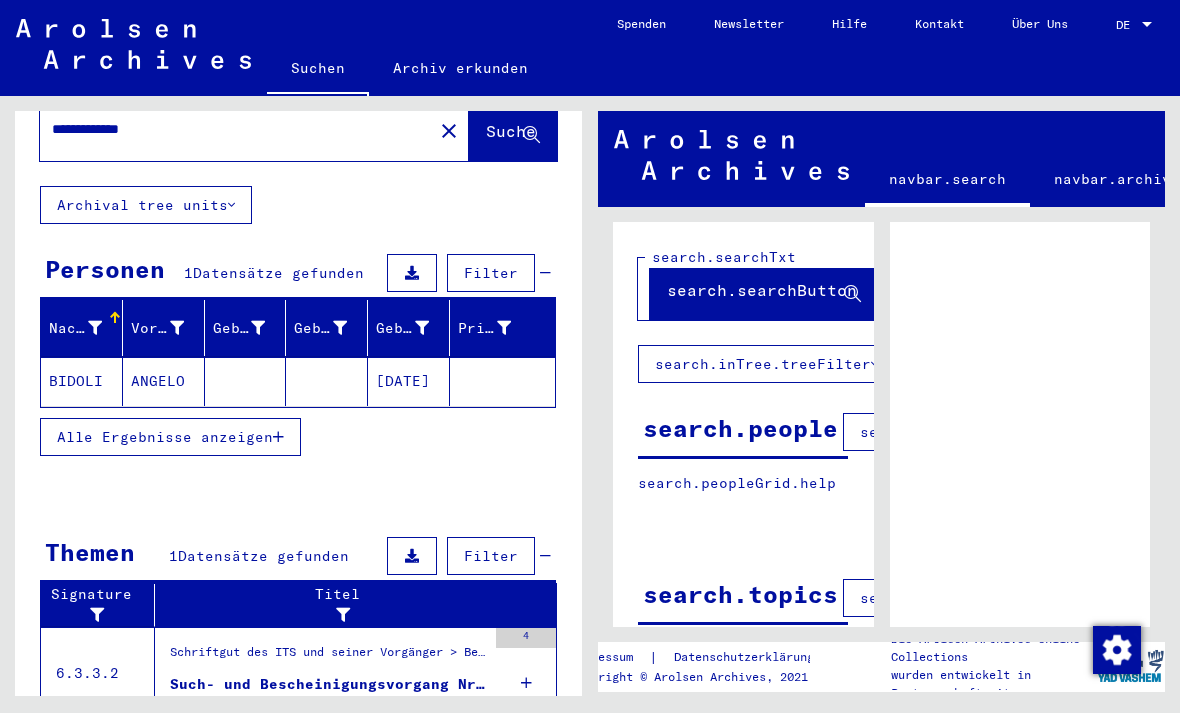 scroll, scrollTop: 67, scrollLeft: 0, axis: vertical 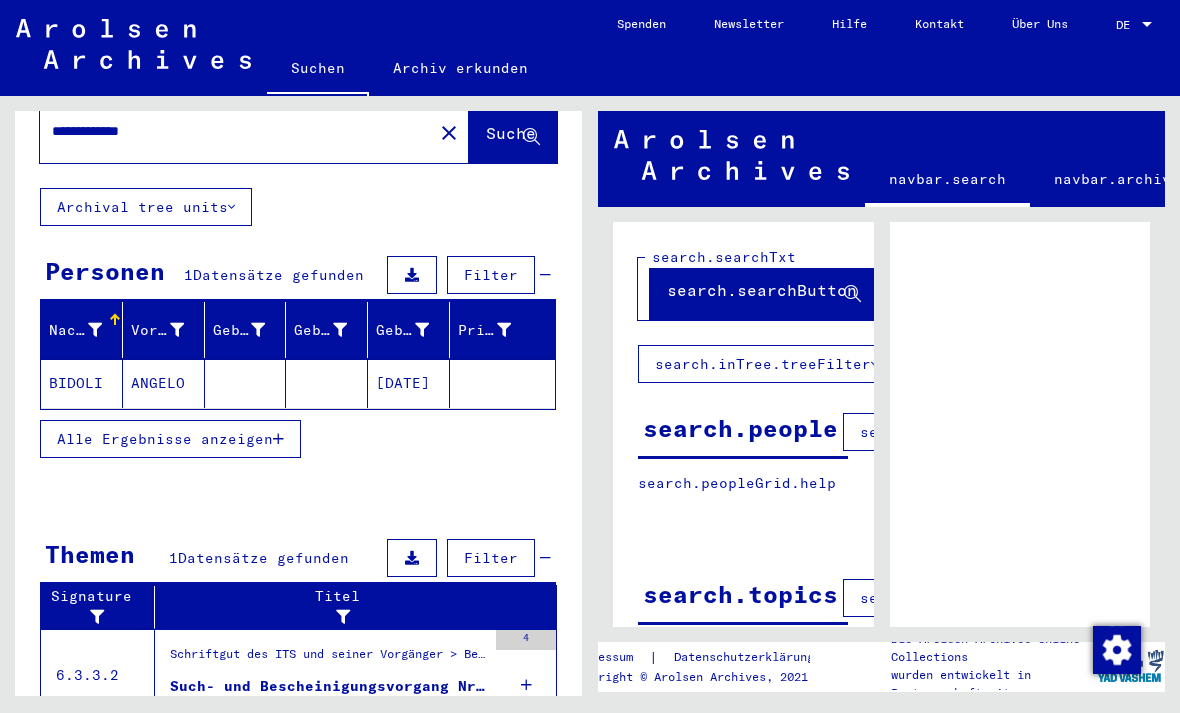 click on "BIDOLI" 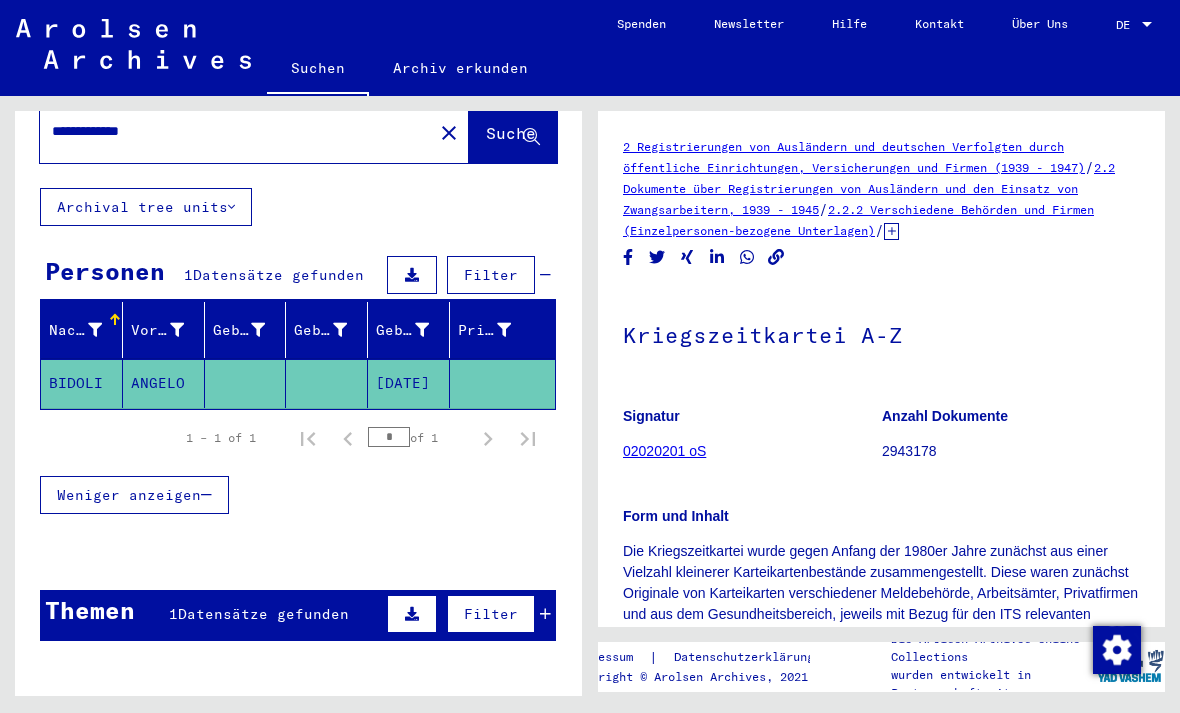 scroll, scrollTop: 0, scrollLeft: 0, axis: both 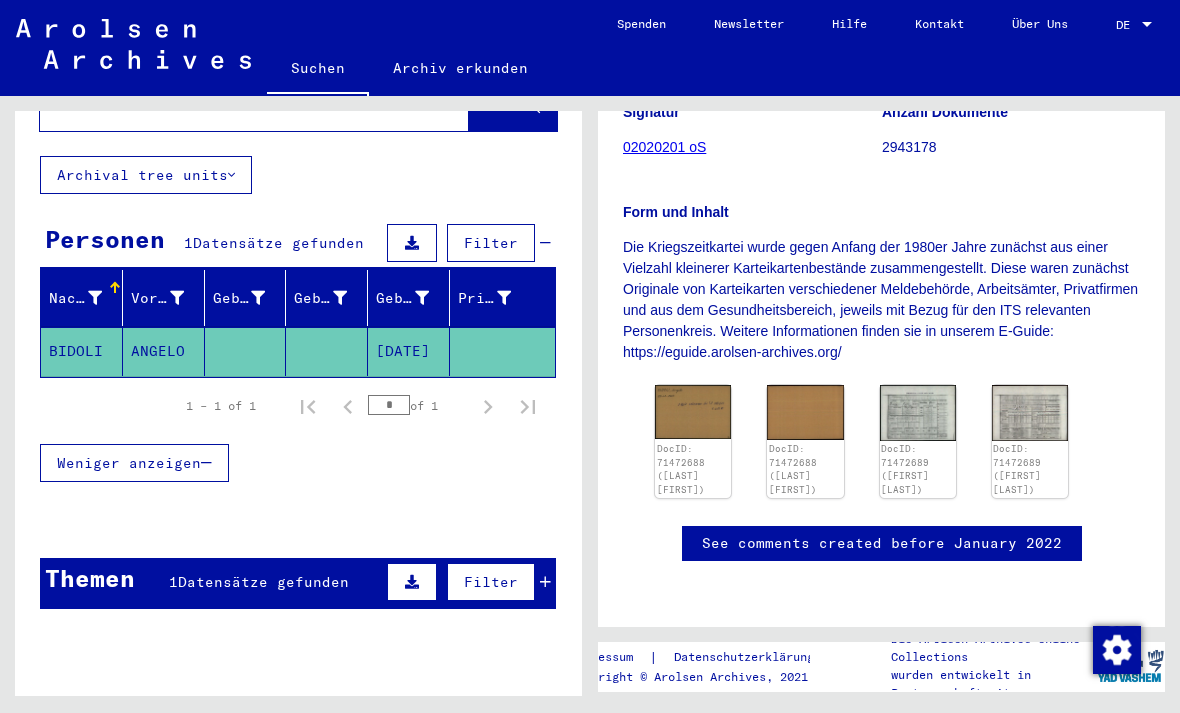 click on "Themen" at bounding box center [90, 578] 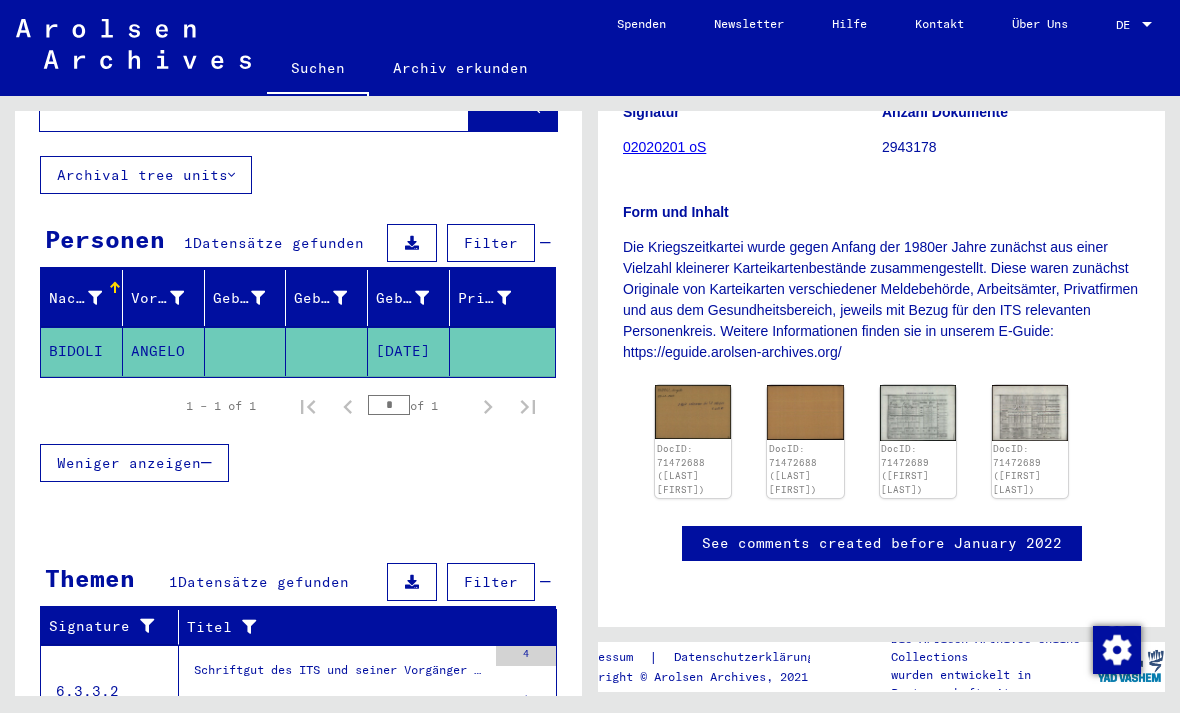scroll, scrollTop: 499, scrollLeft: 0, axis: vertical 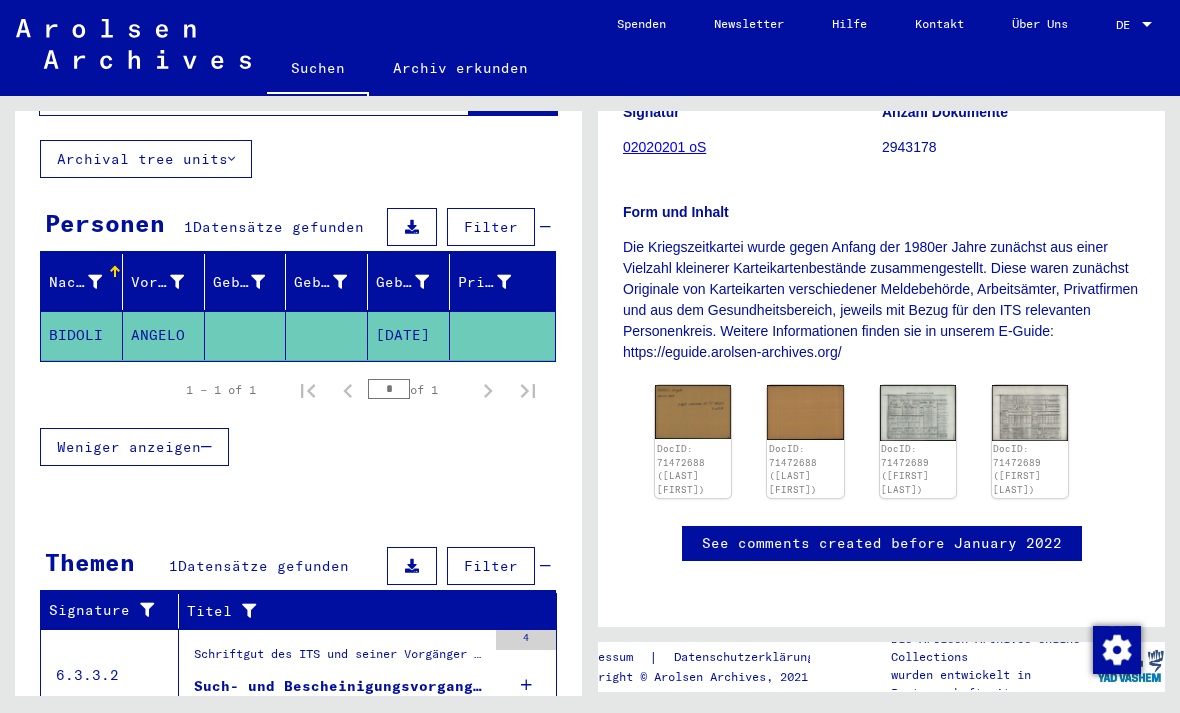click on "6.3.3.2" at bounding box center (110, 675) 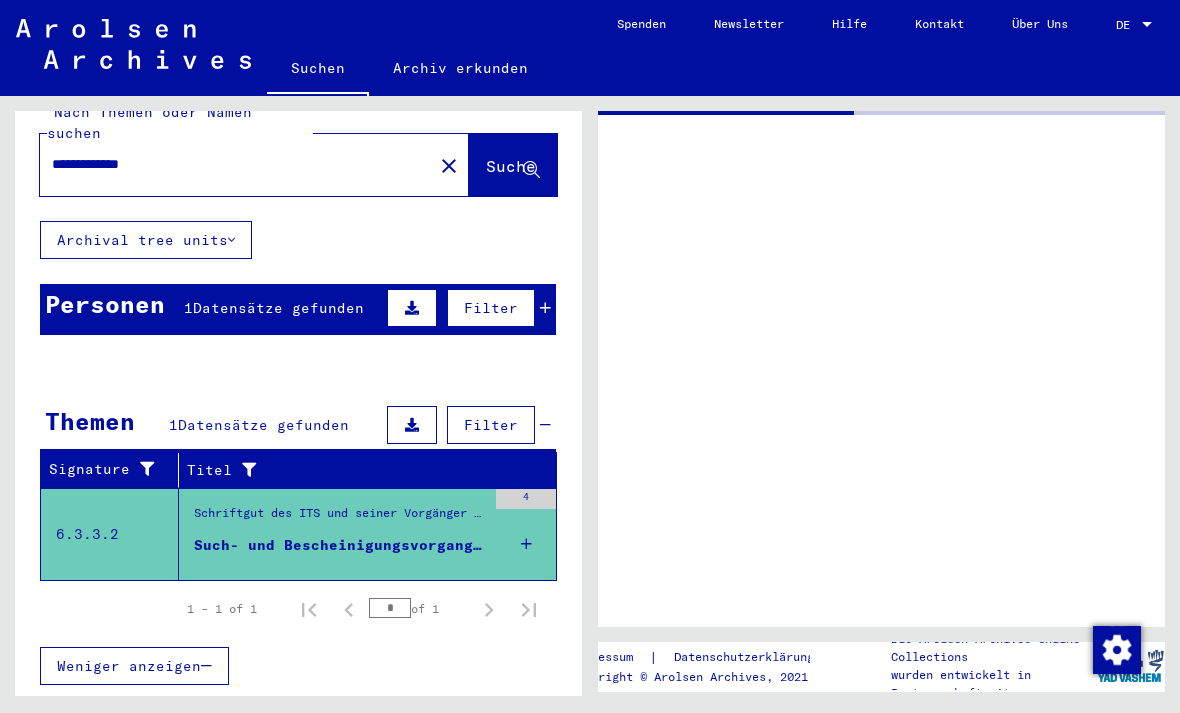 scroll, scrollTop: 0, scrollLeft: 0, axis: both 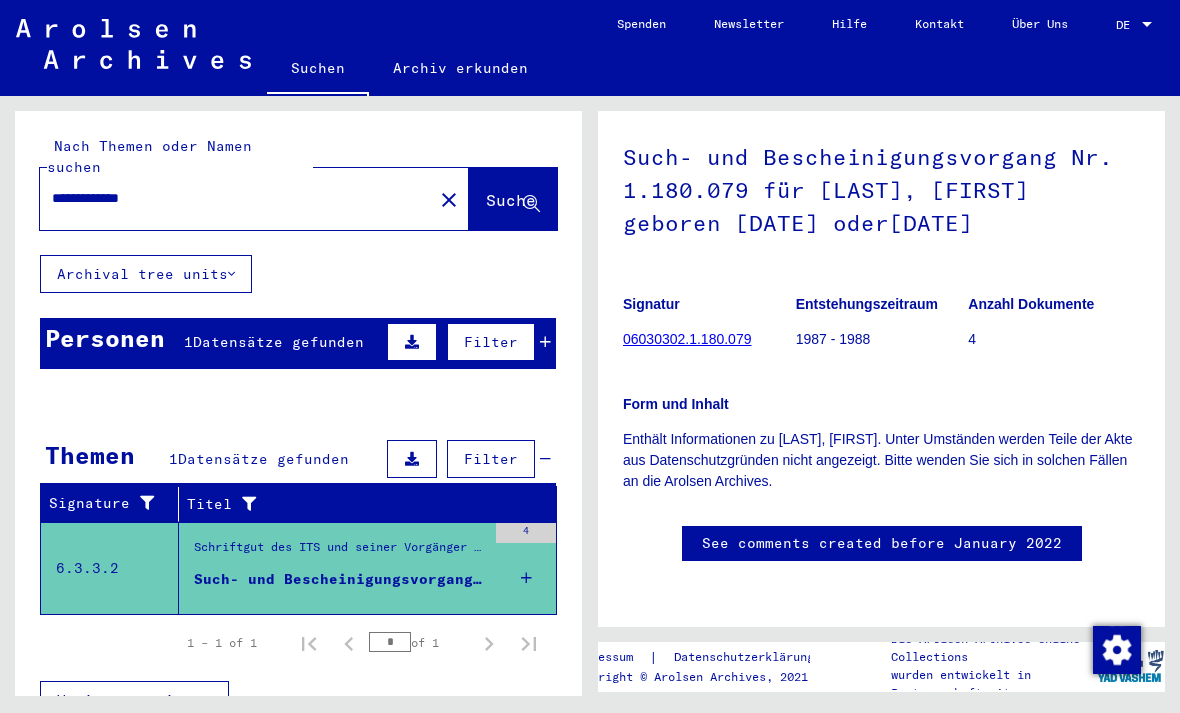 click on "06030302.1.180.079" 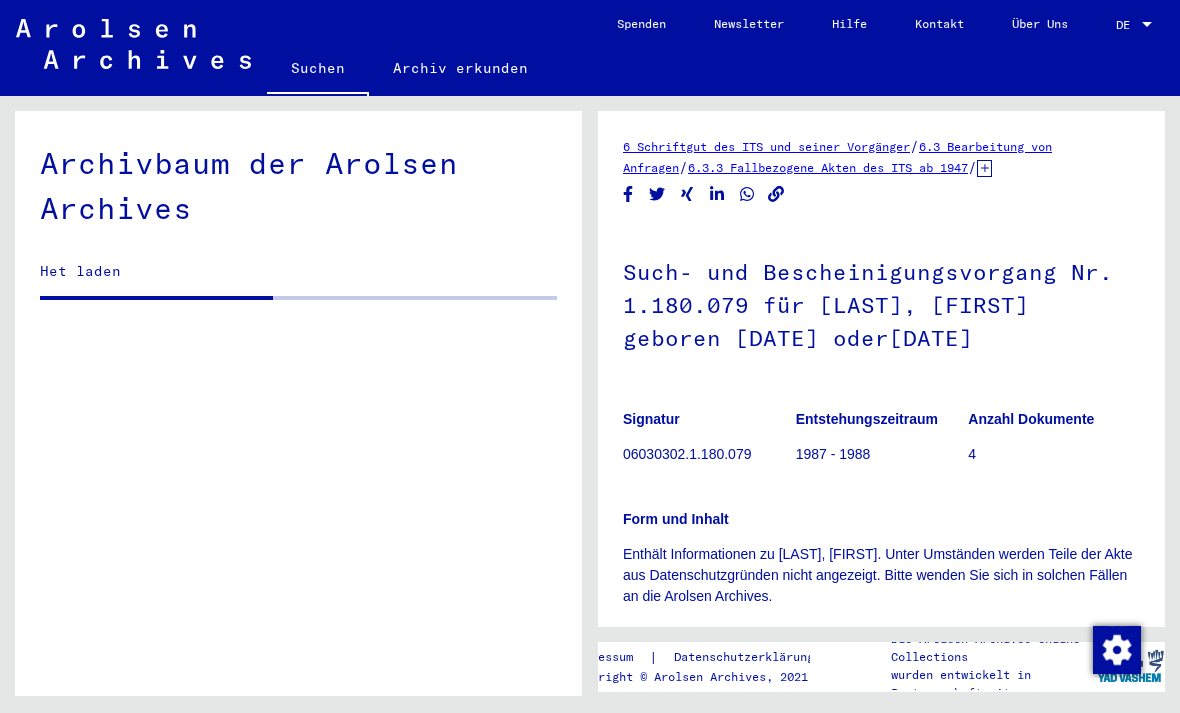 scroll, scrollTop: 0, scrollLeft: 0, axis: both 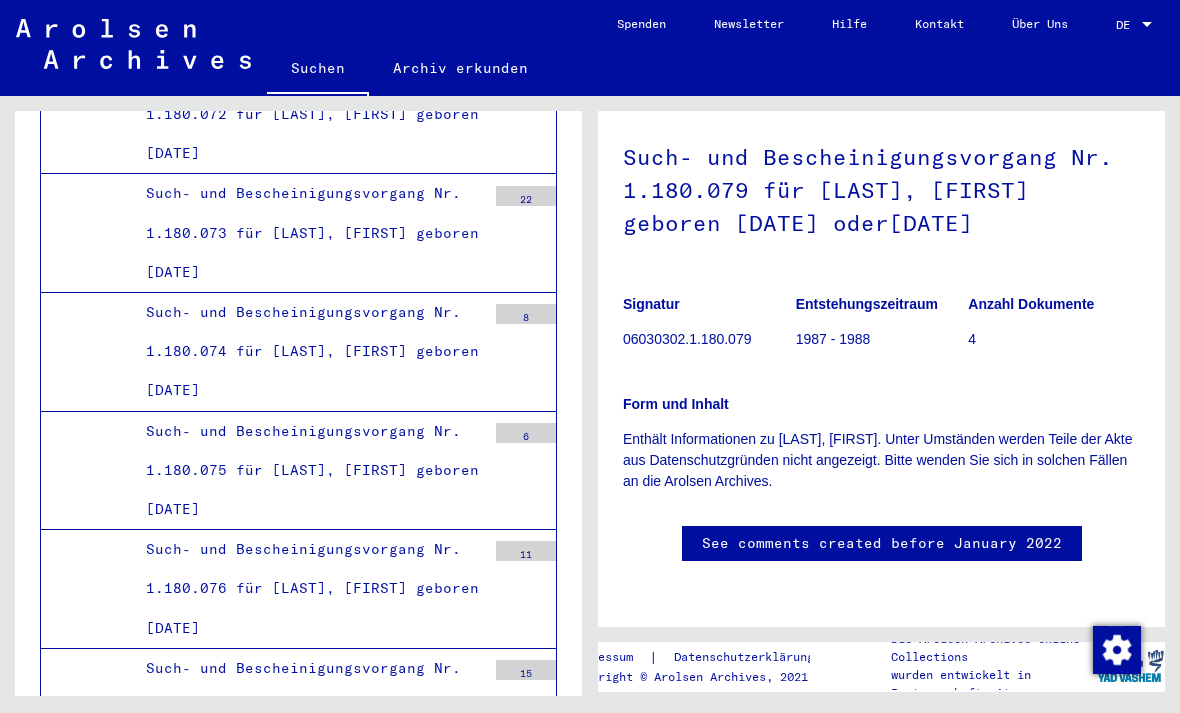 click on "Such- und Bescheinigungsvorgang Nr. 1.180.079 für [LAST], [FIRST] geboren [DATE] oder[DATE]" at bounding box center [308, 946] 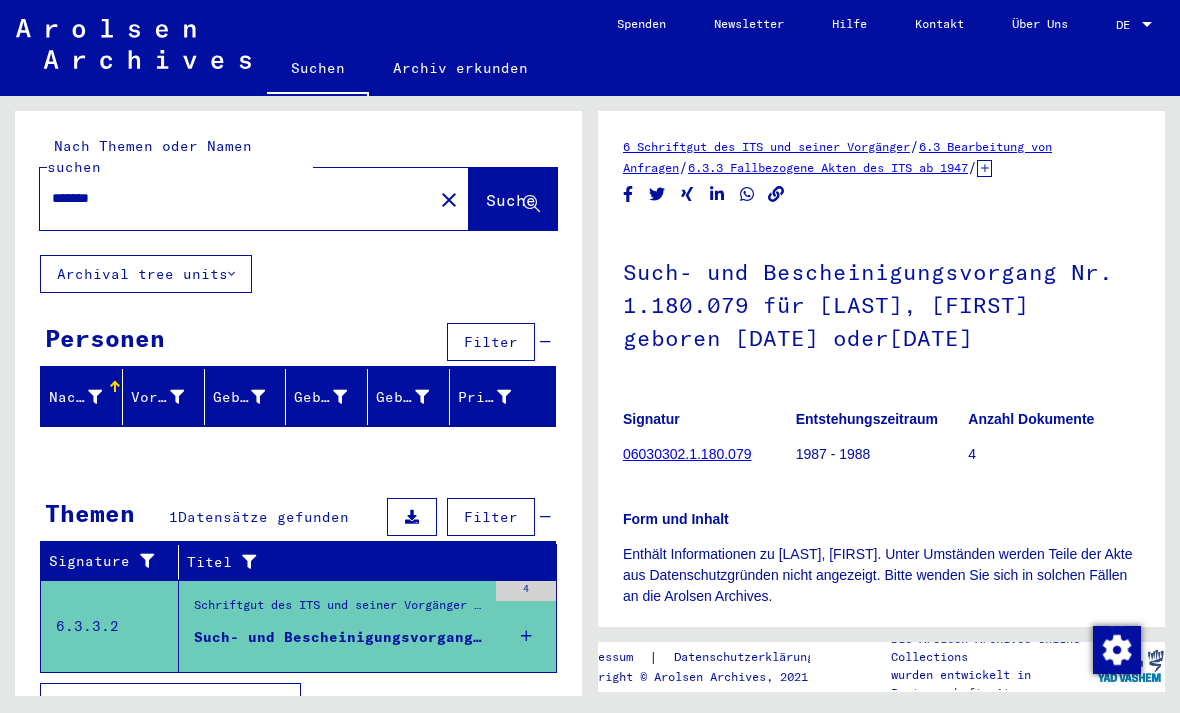 click on "Nachname" at bounding box center (75, 397) 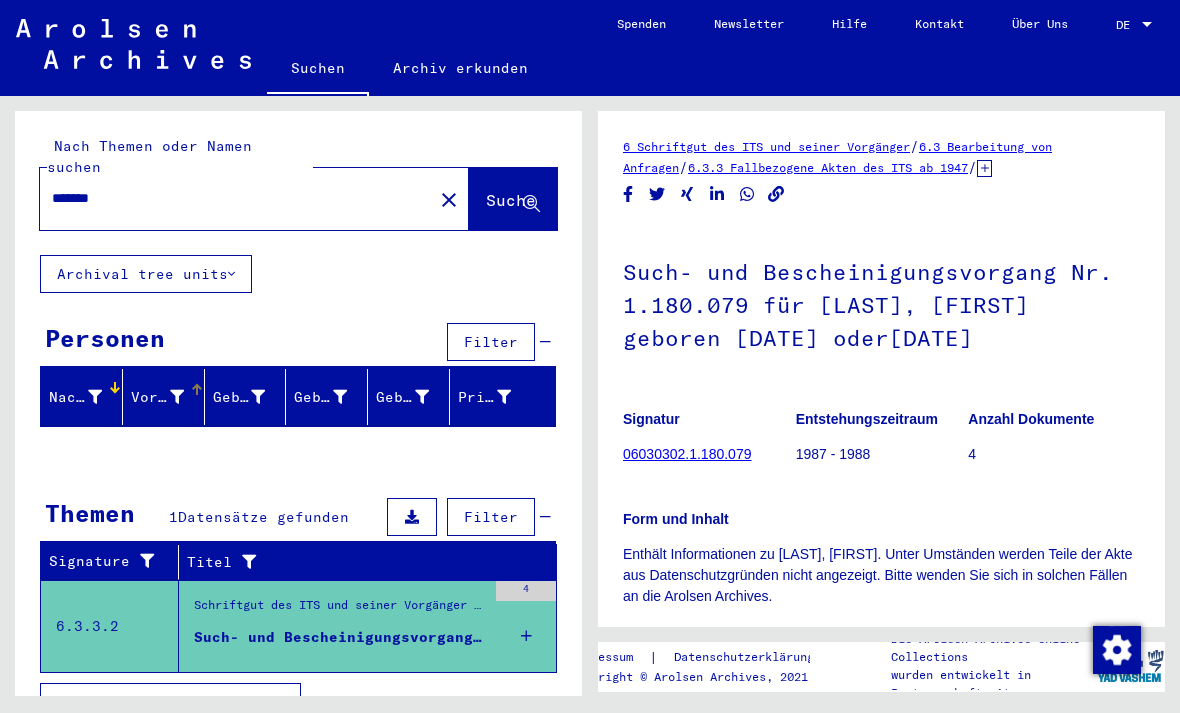 click on "Vorname" at bounding box center (157, 397) 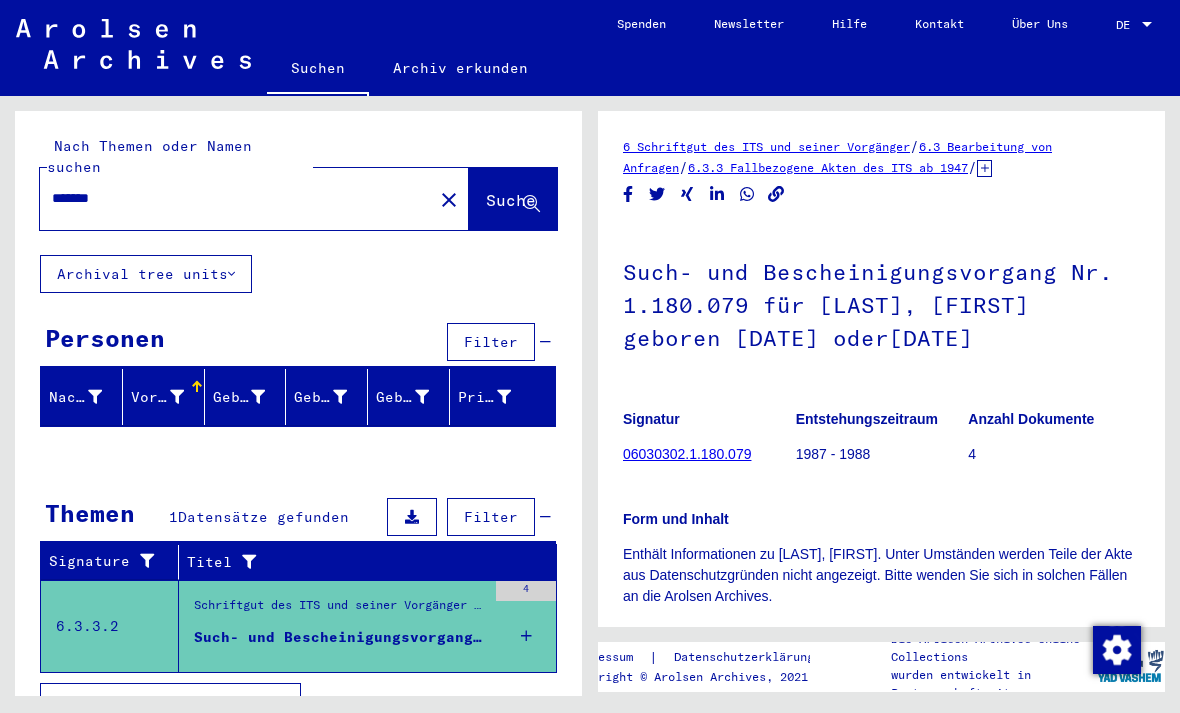 click on "close" 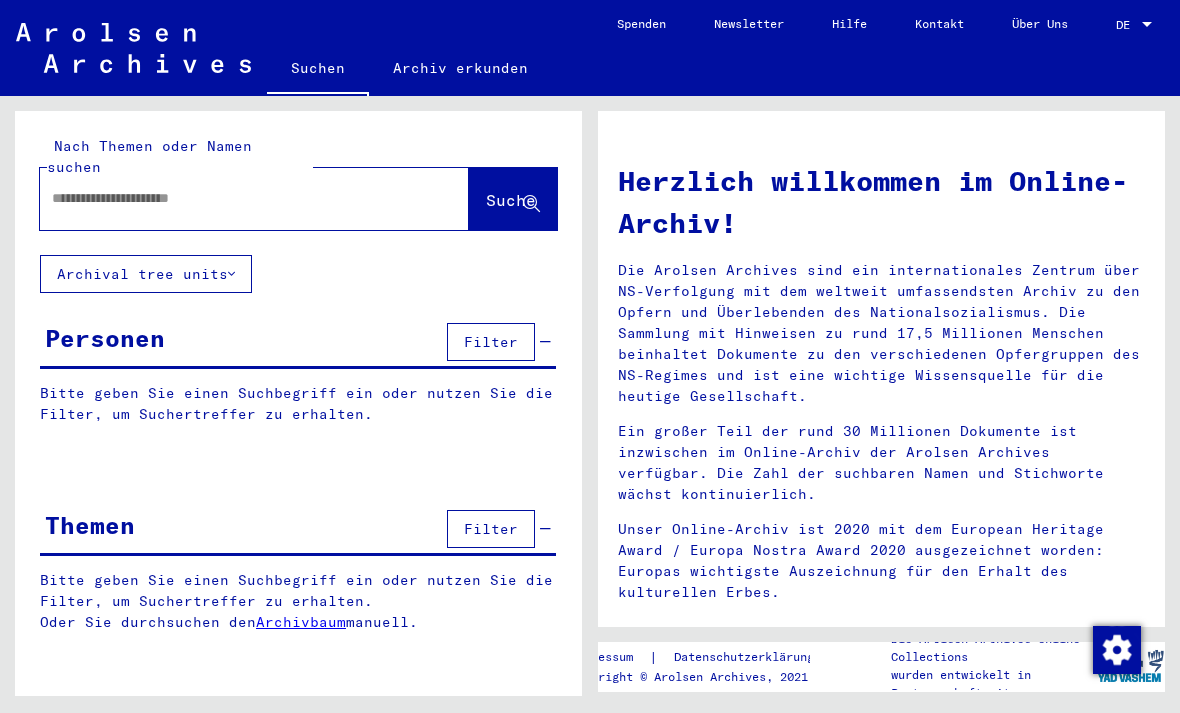 click at bounding box center [230, 198] 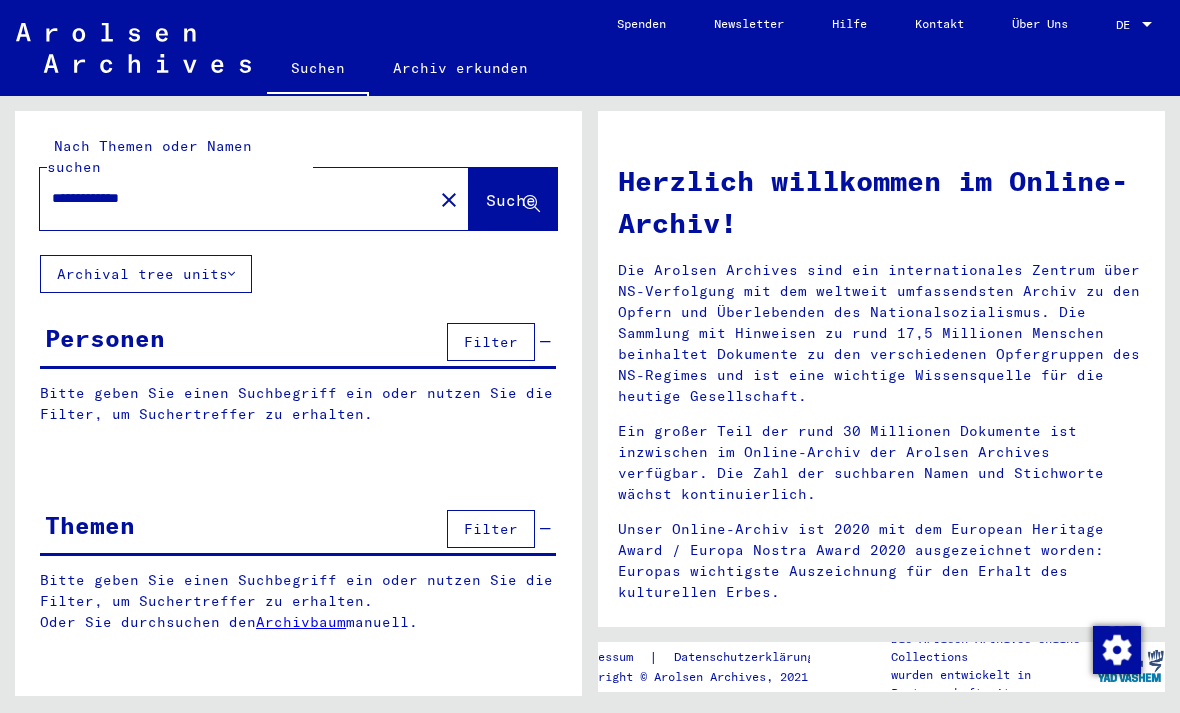 type on "**********" 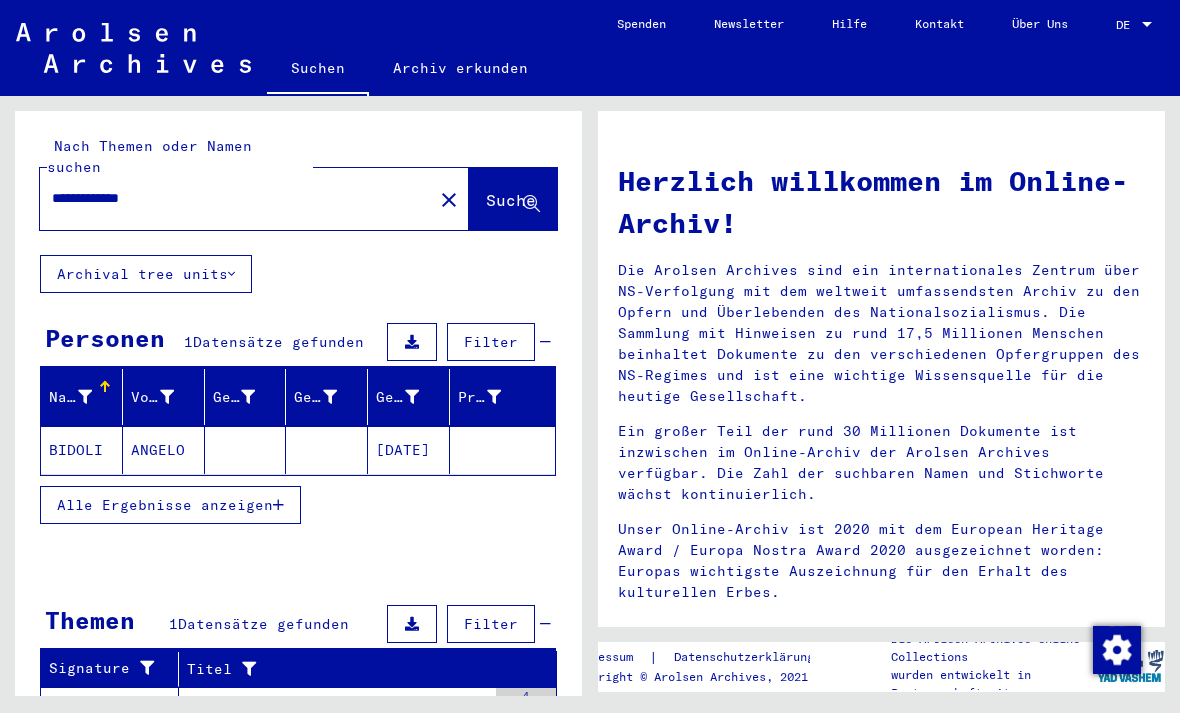 click on "BIDOLI" 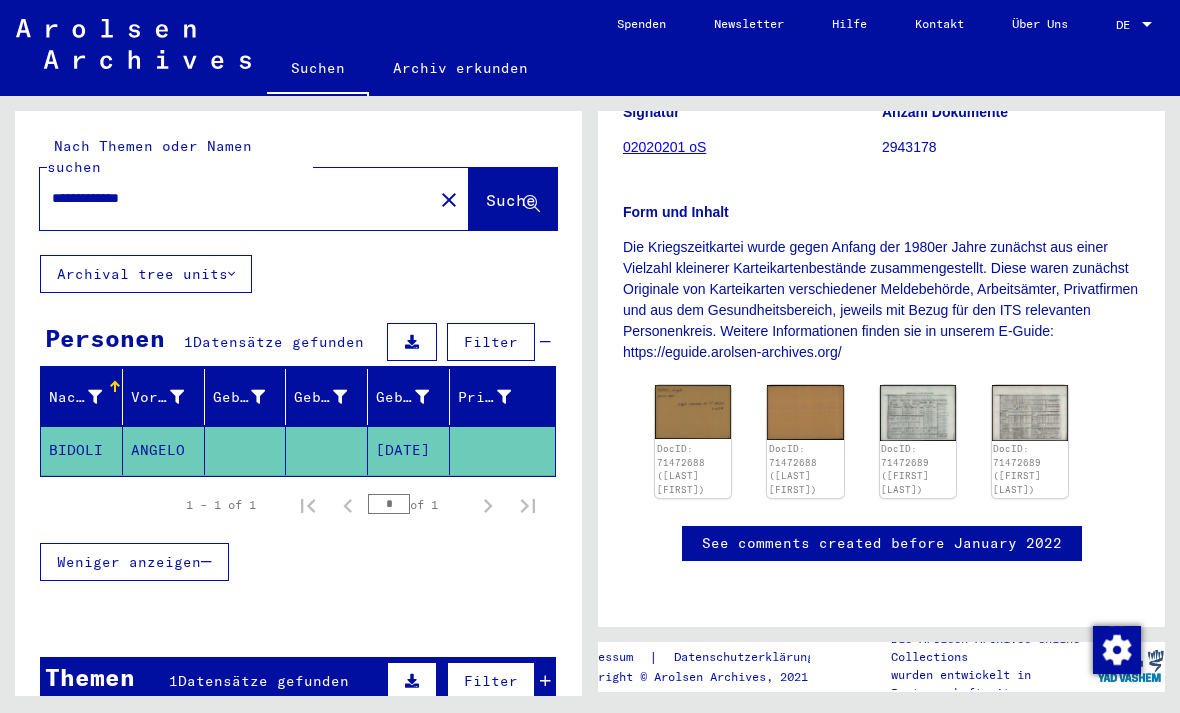 click 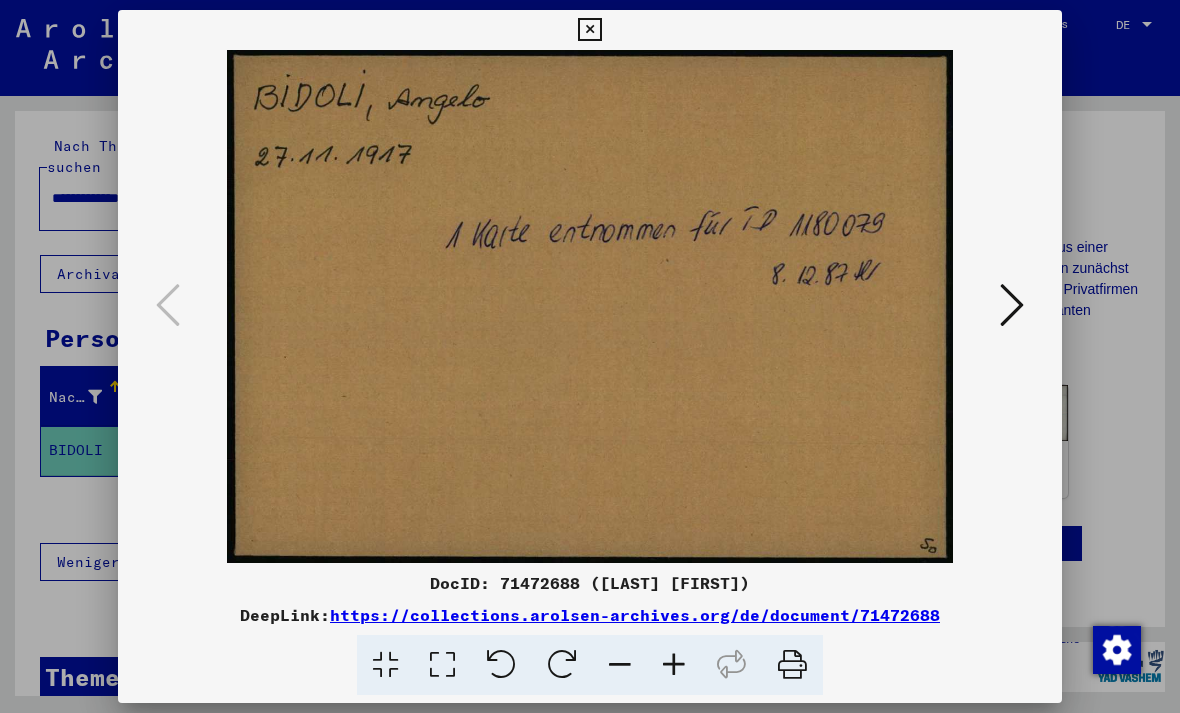 click at bounding box center (1012, 305) 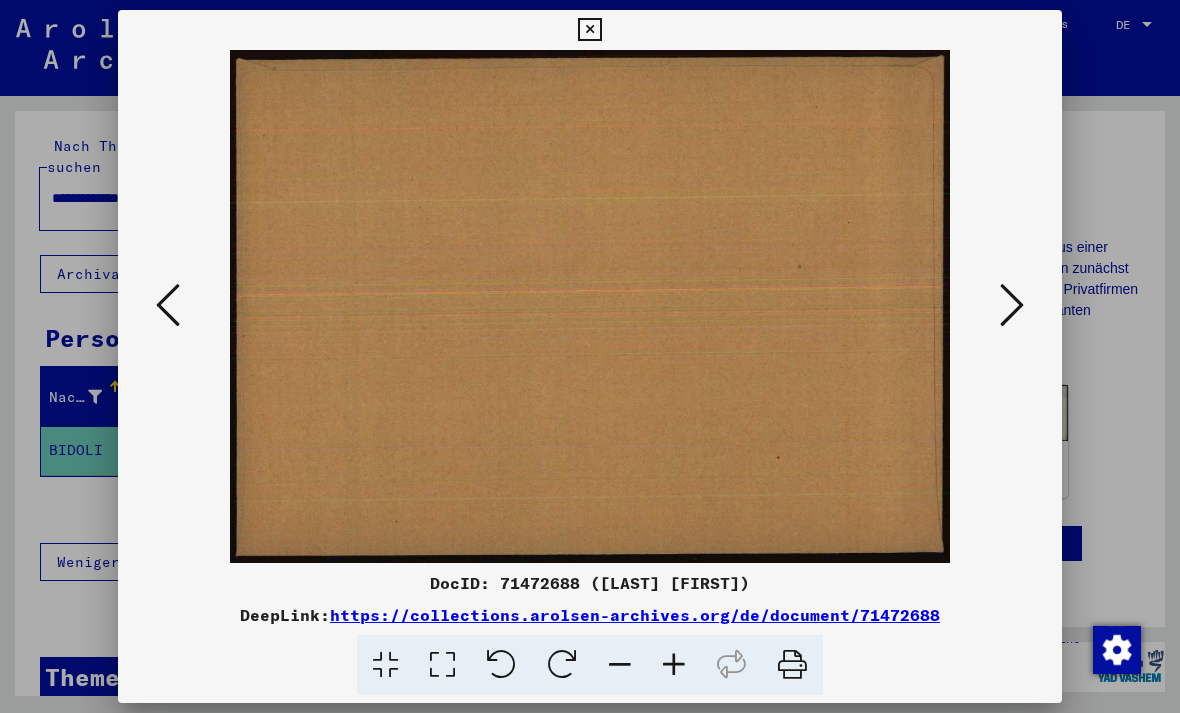 click at bounding box center (1012, 305) 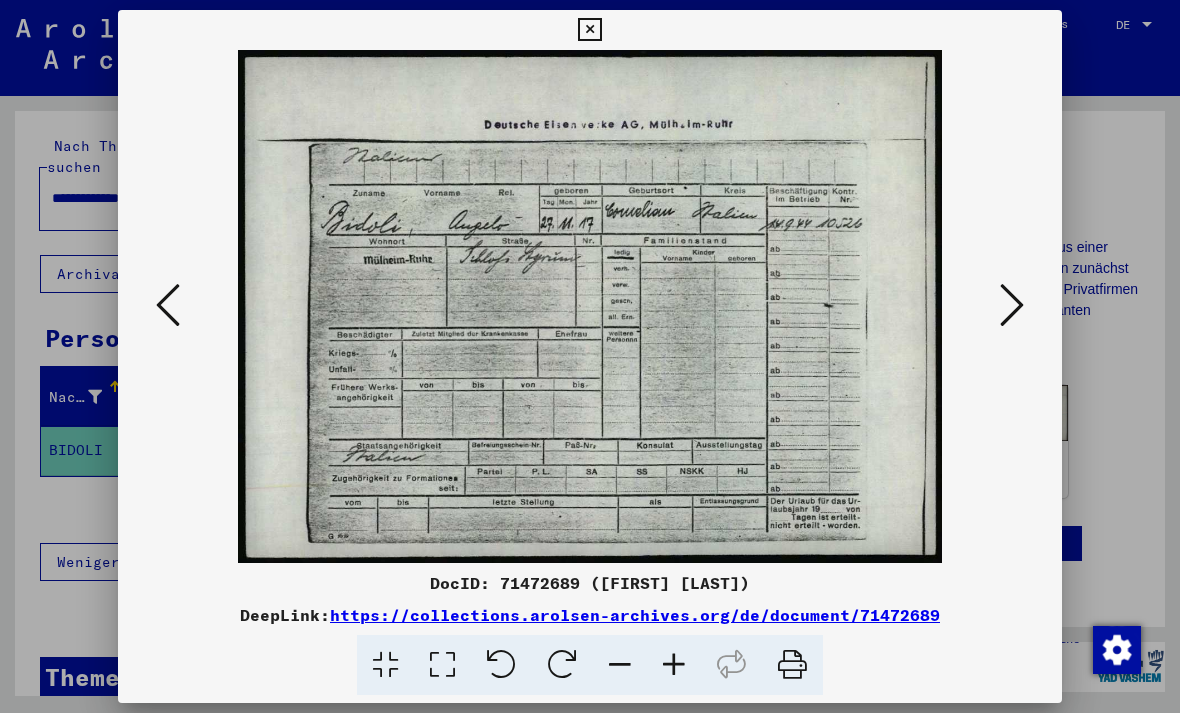 click at bounding box center [168, 305] 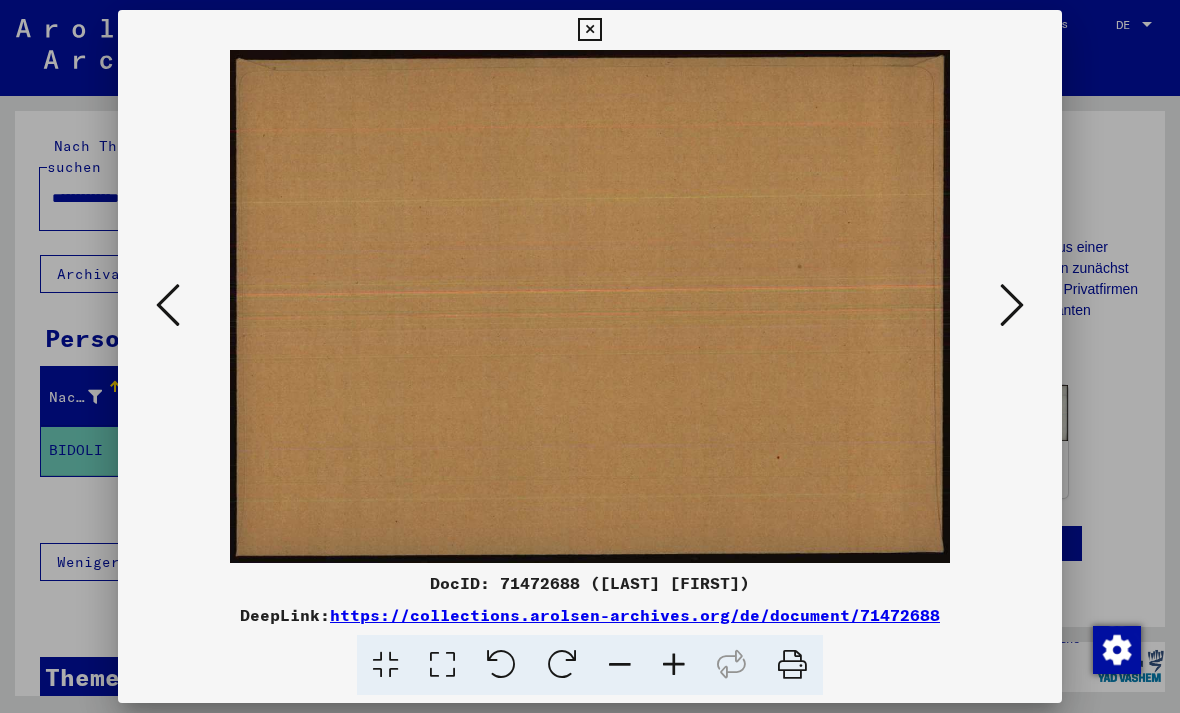 click at bounding box center (168, 305) 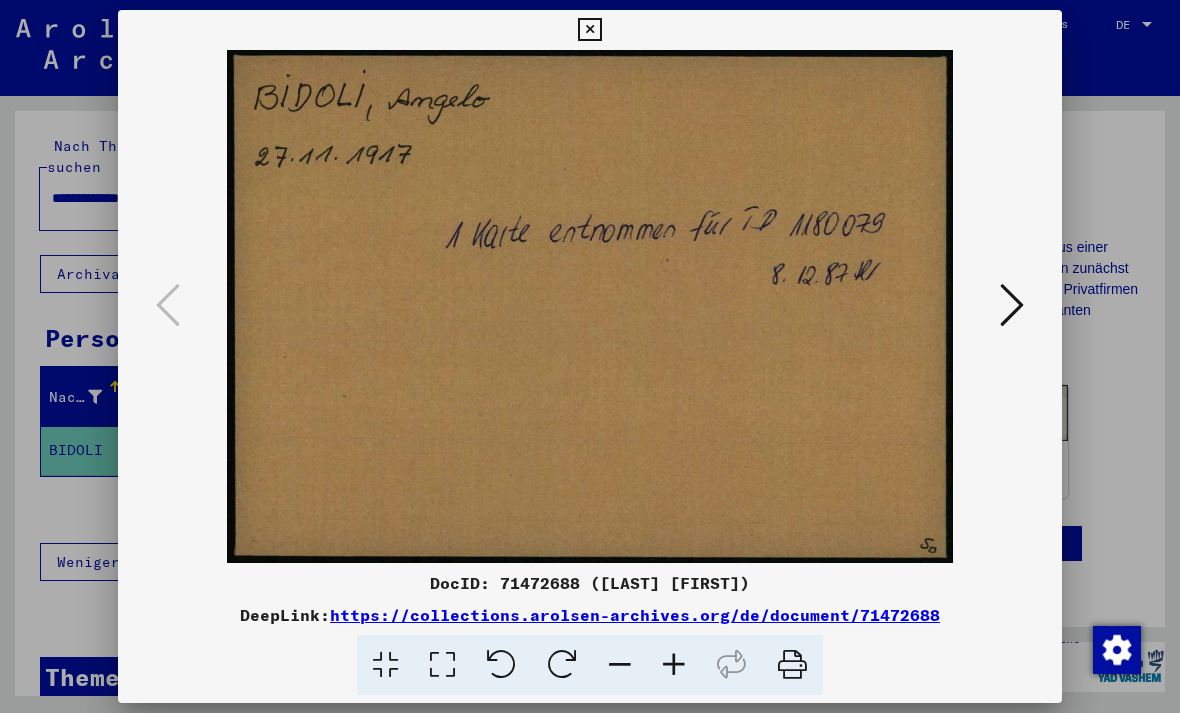 click at bounding box center (1012, 305) 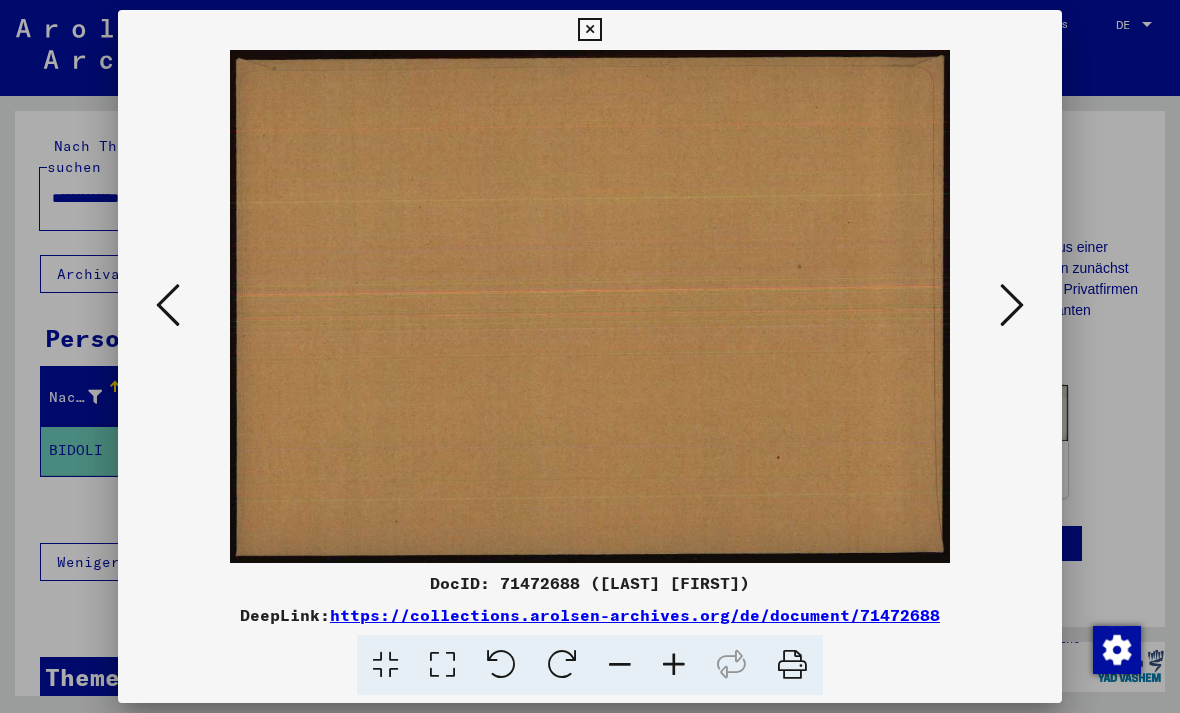 click at bounding box center (1012, 305) 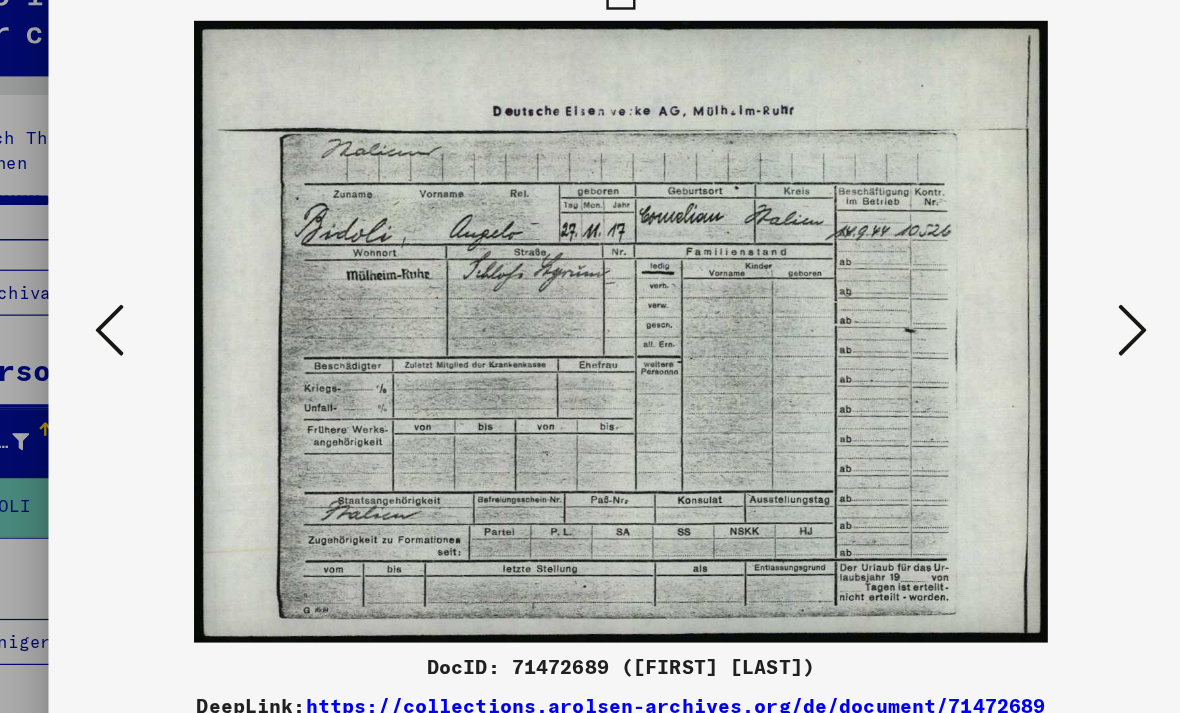 click at bounding box center [168, 305] 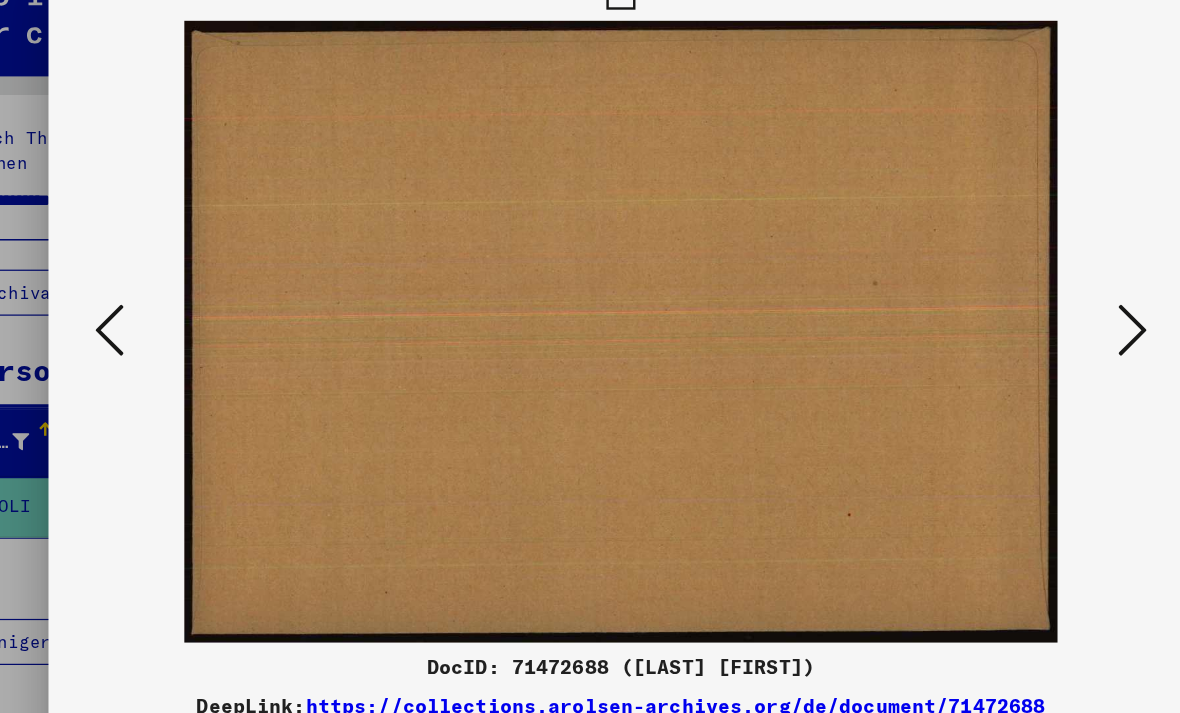 click at bounding box center (168, 305) 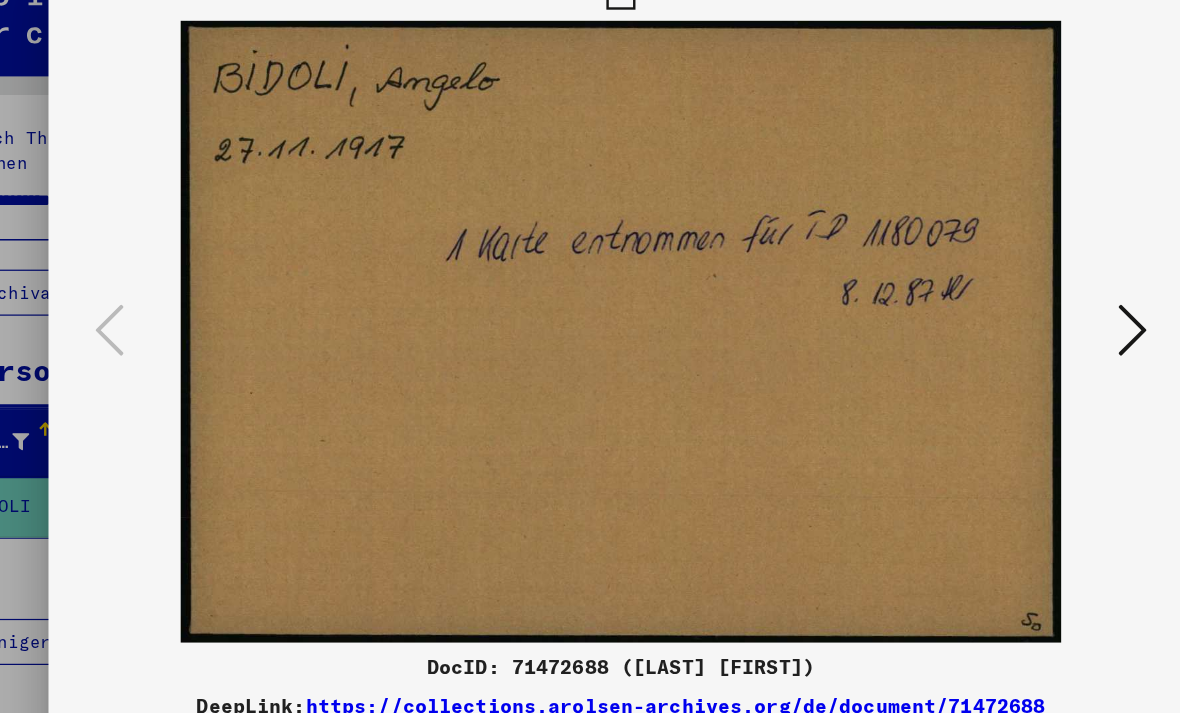 click at bounding box center [1012, 305] 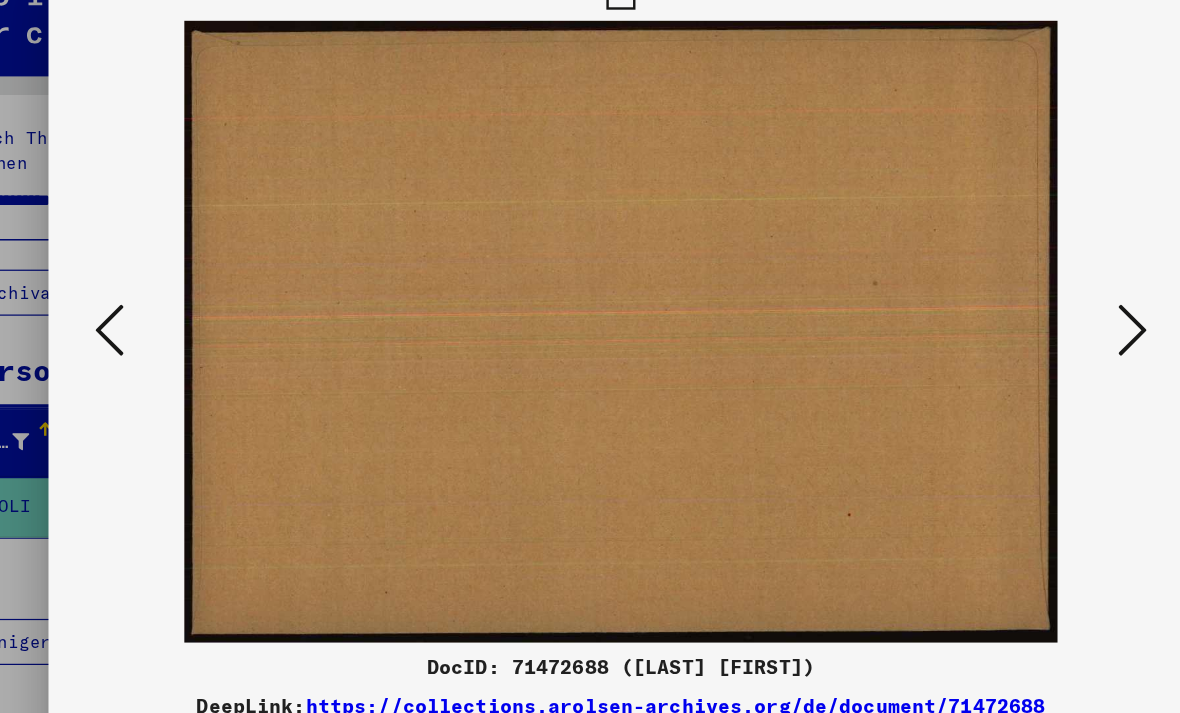 click at bounding box center (1012, 305) 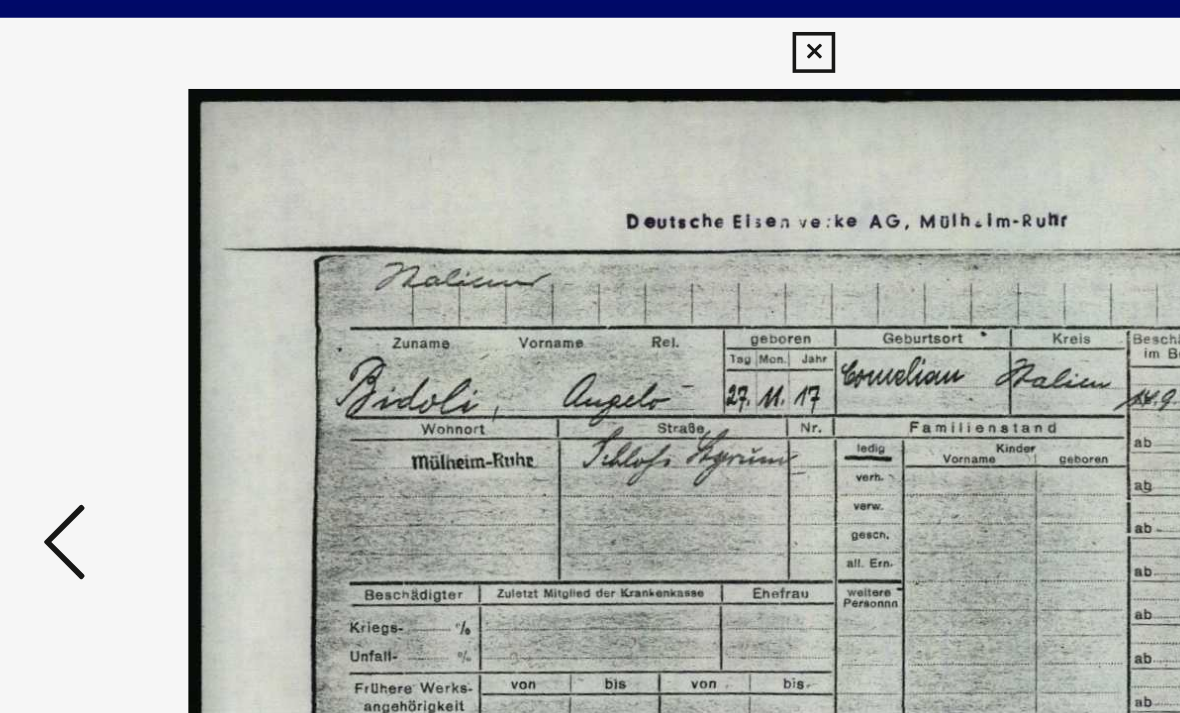 scroll, scrollTop: 0, scrollLeft: 0, axis: both 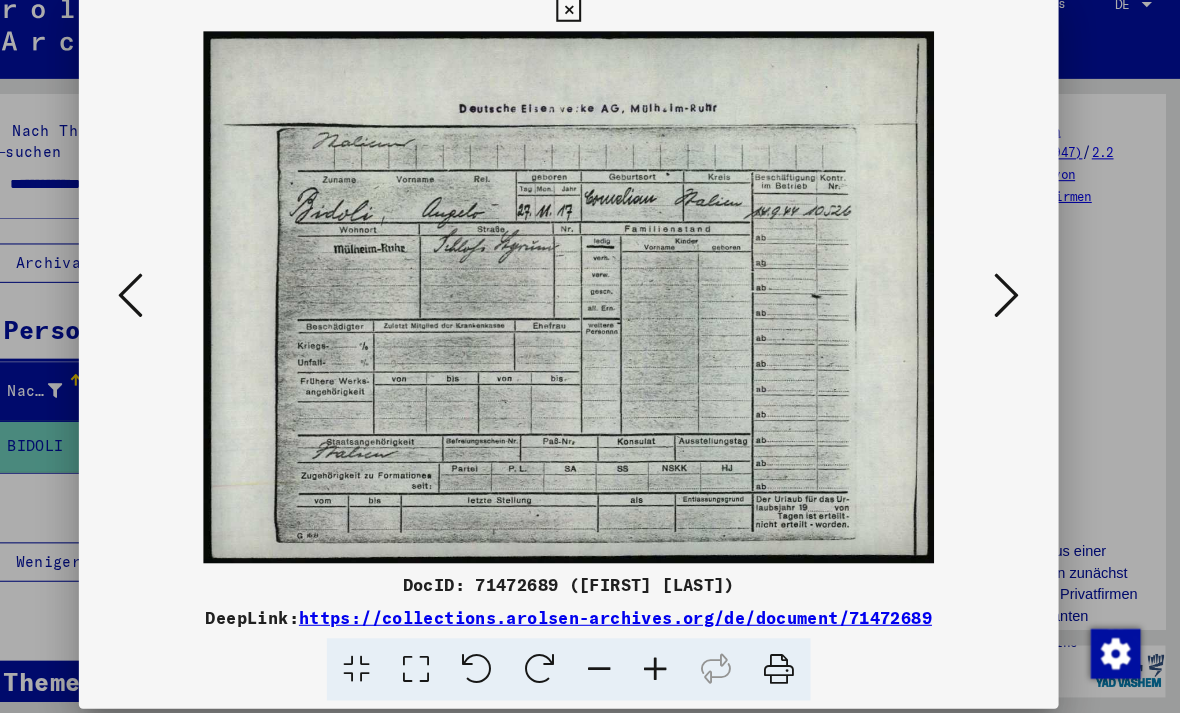 click at bounding box center [1012, 305] 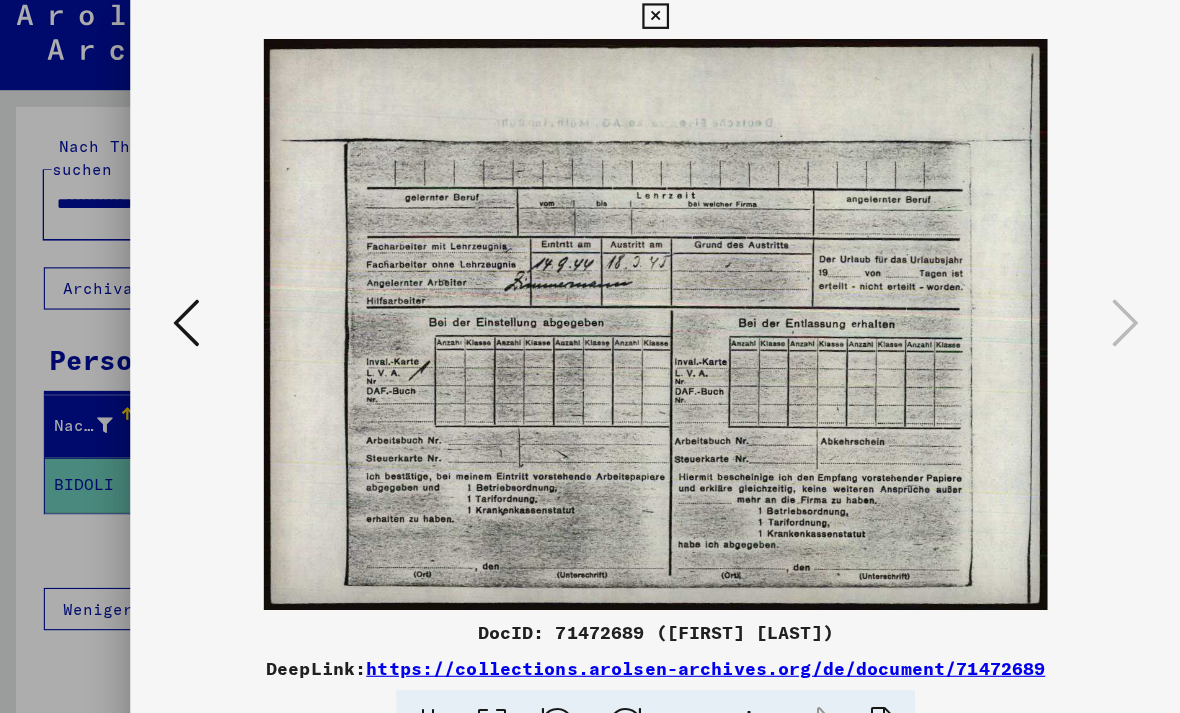 click at bounding box center [168, 305] 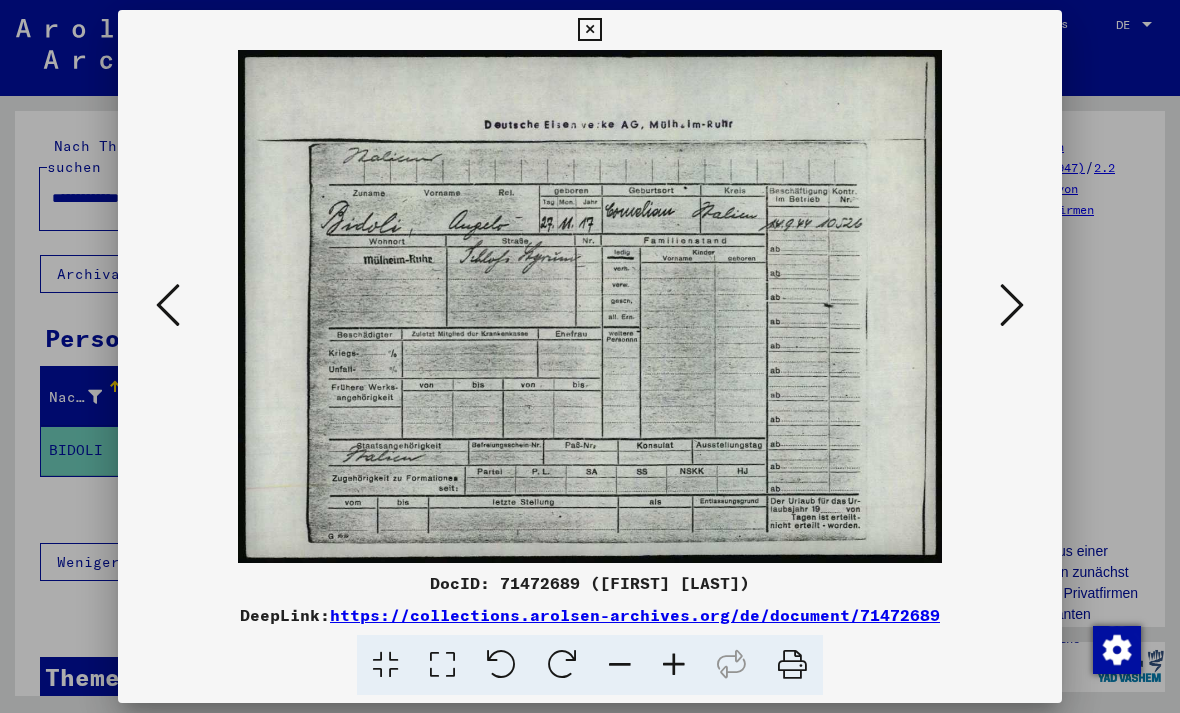 click at bounding box center [589, 30] 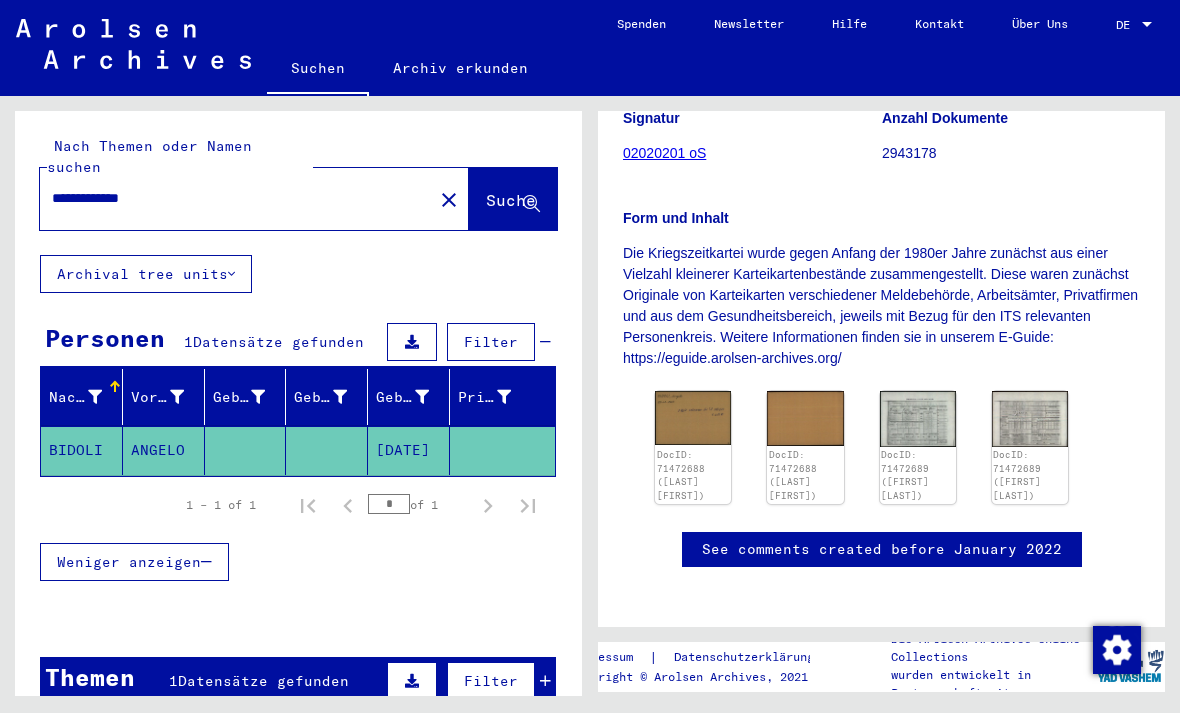 scroll, scrollTop: 267, scrollLeft: 0, axis: vertical 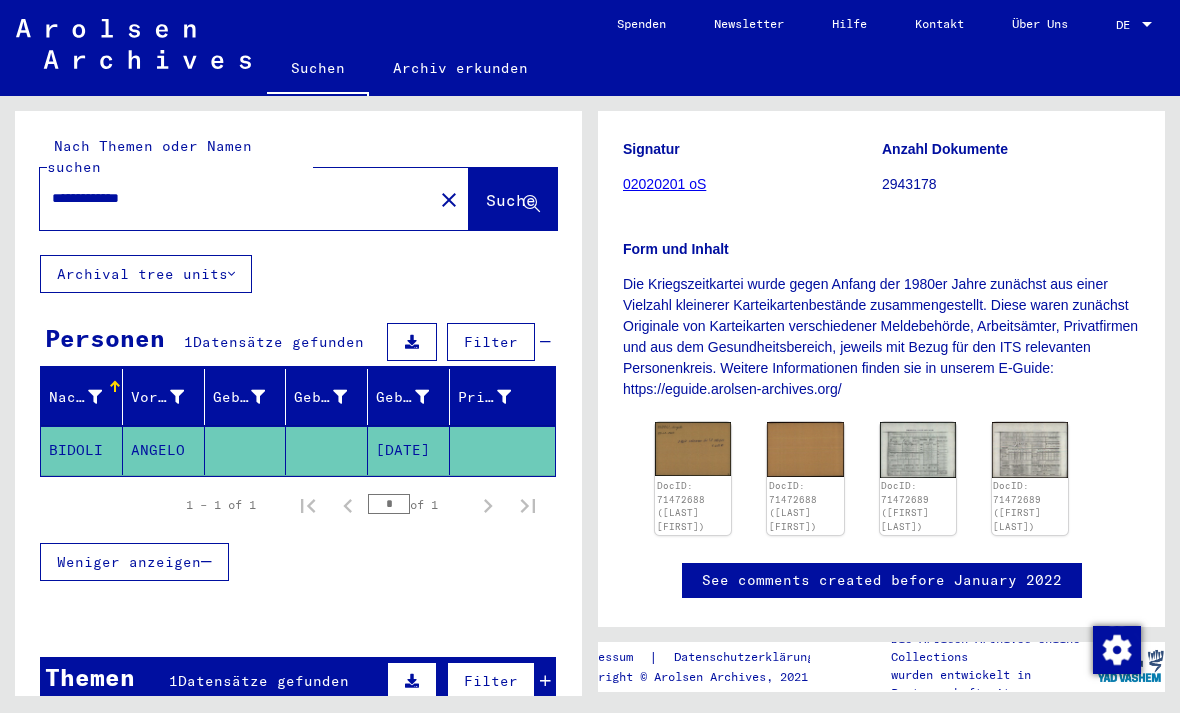 click 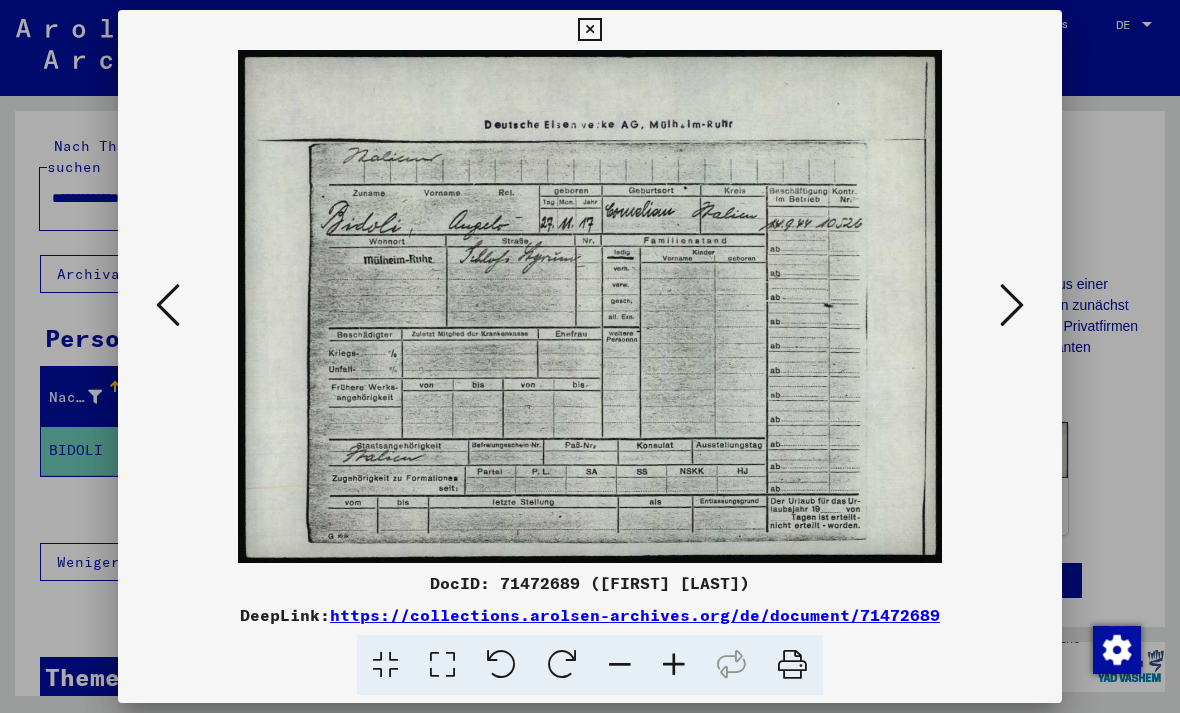 click on "https://collections.arolsen-archives.org/de/document/71472689" at bounding box center [635, 615] 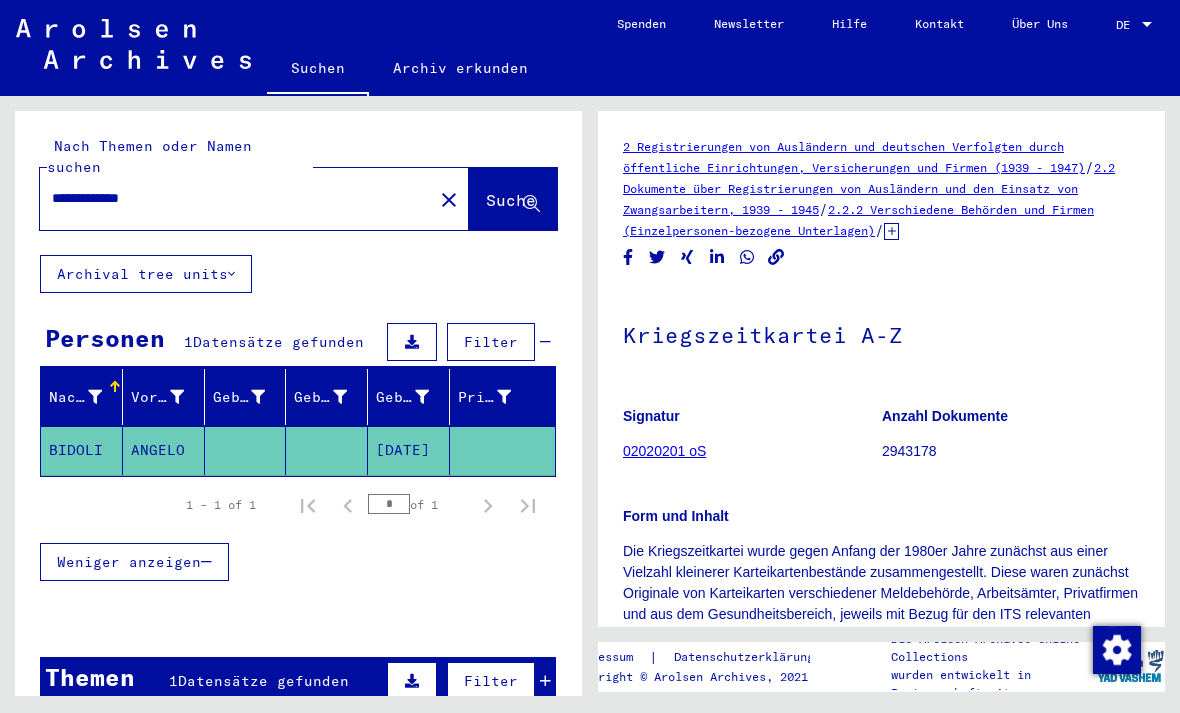 scroll, scrollTop: -7, scrollLeft: 0, axis: vertical 